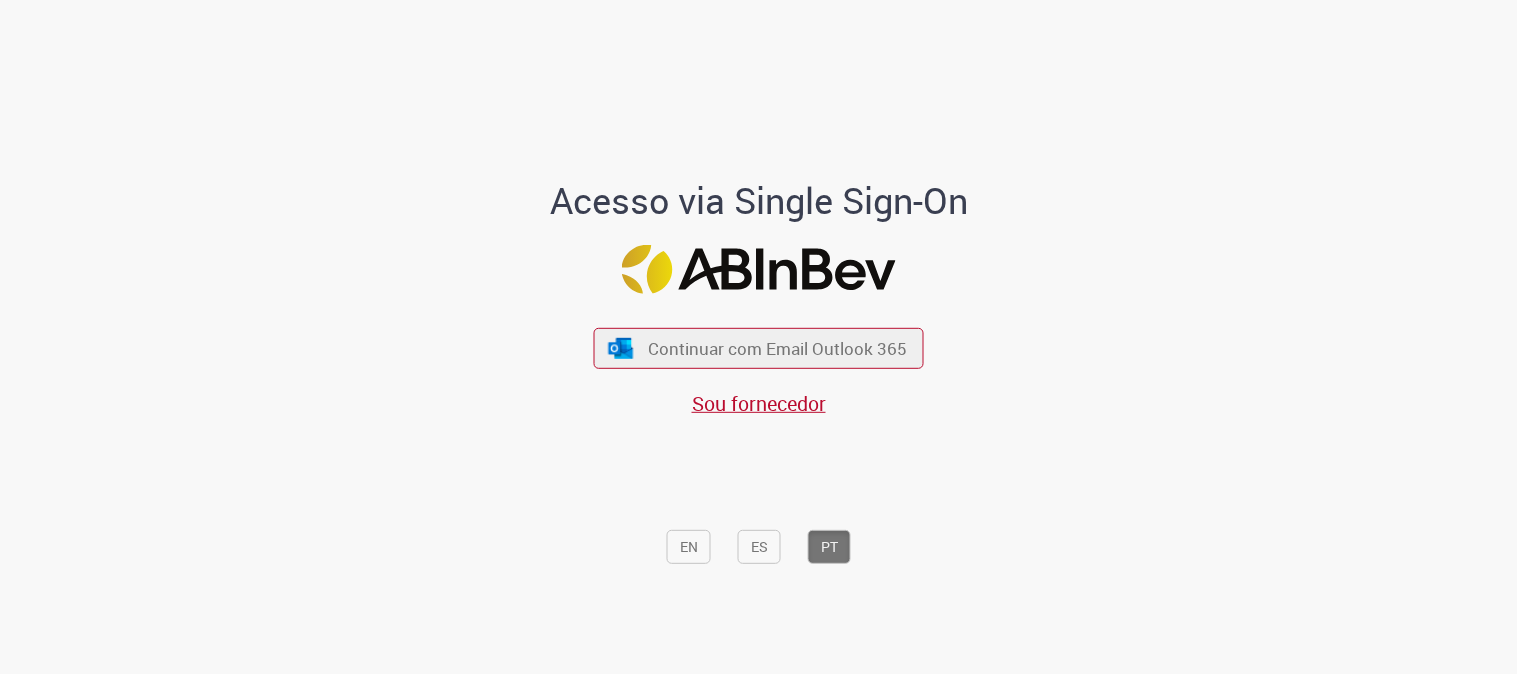scroll, scrollTop: 0, scrollLeft: 0, axis: both 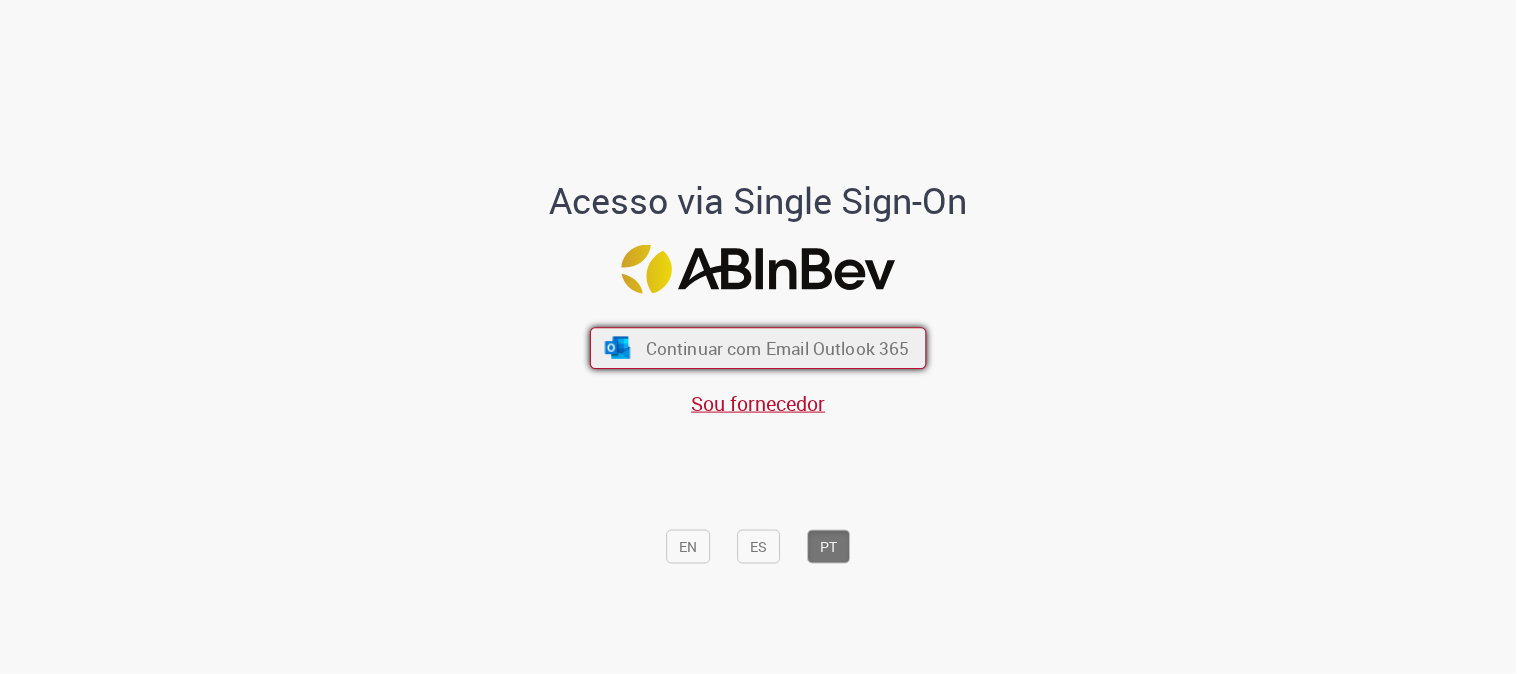 click on "Continuar com Email Outlook 365" at bounding box center (778, 348) 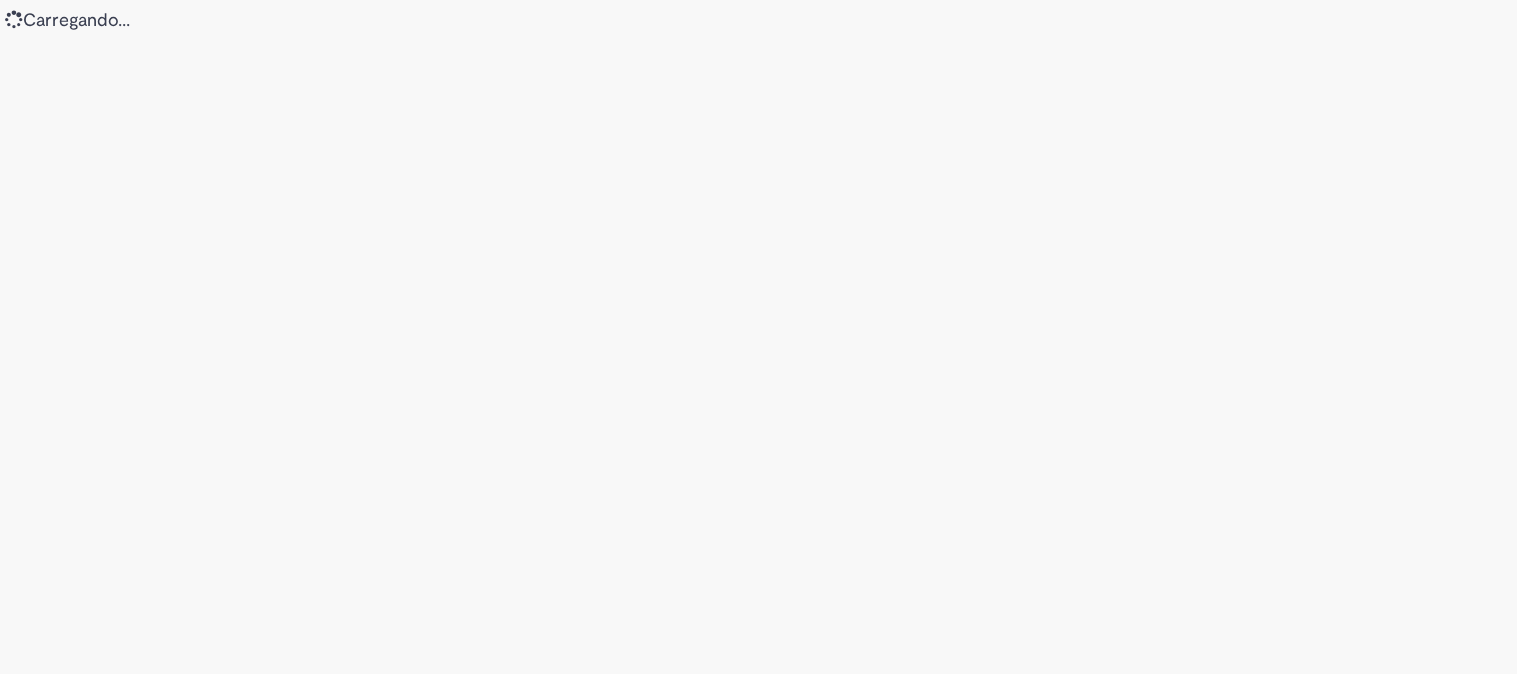 scroll, scrollTop: 0, scrollLeft: 0, axis: both 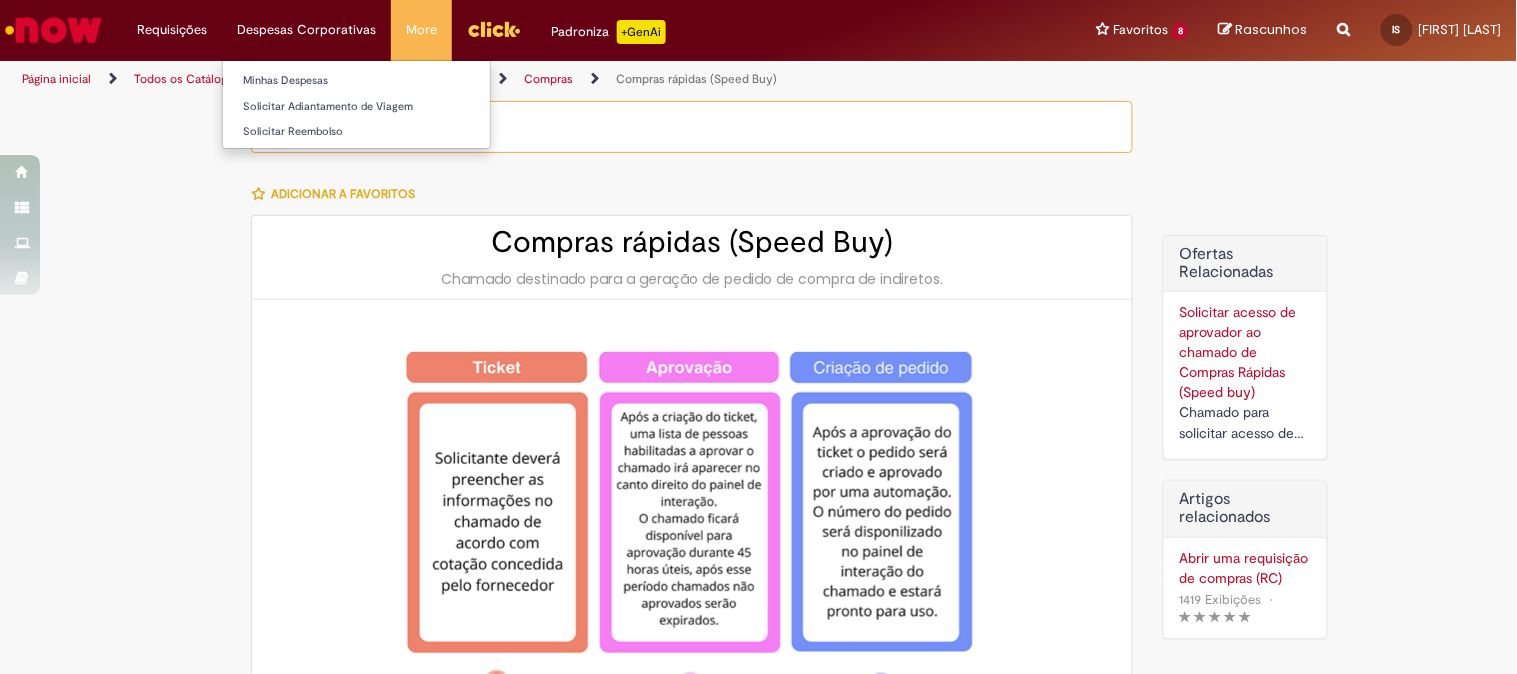 type on "********" 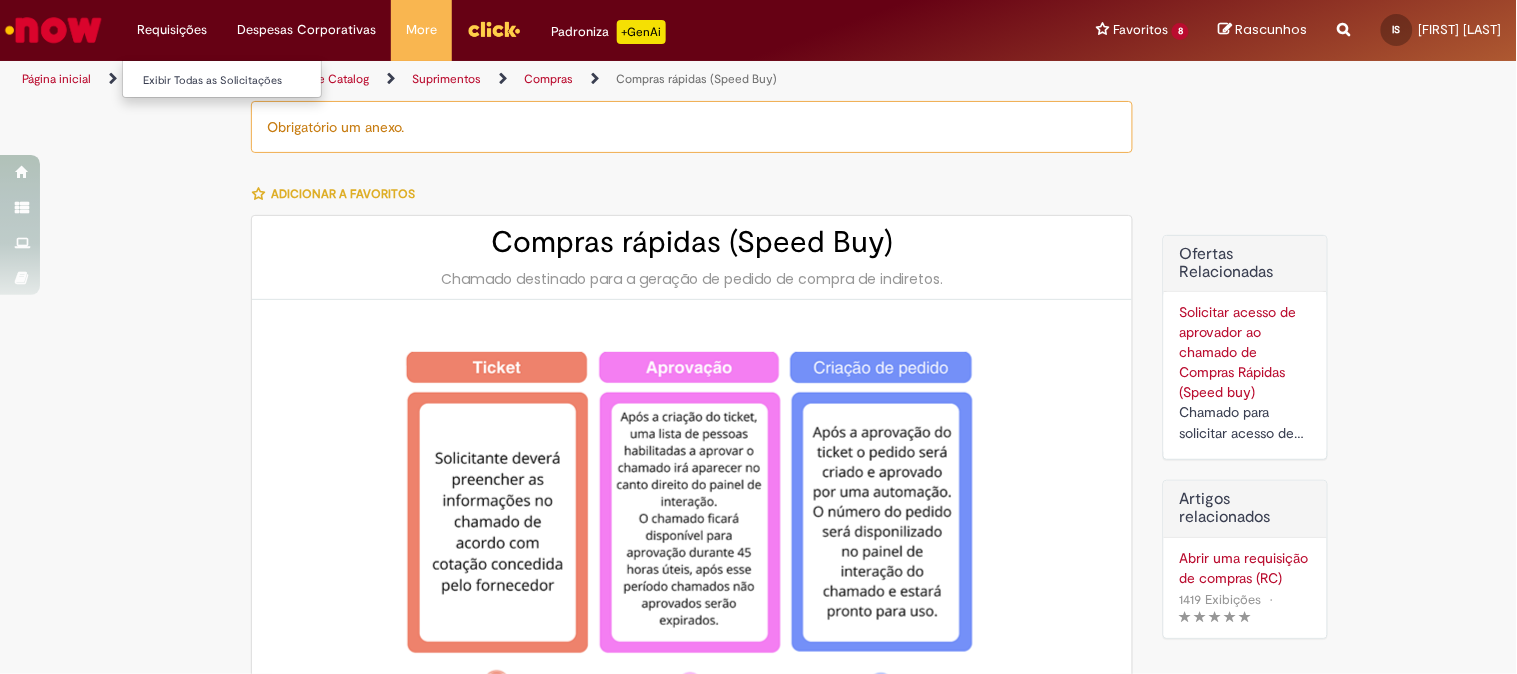 click on "Exibir Todas as Solicitações" at bounding box center (233, 79) 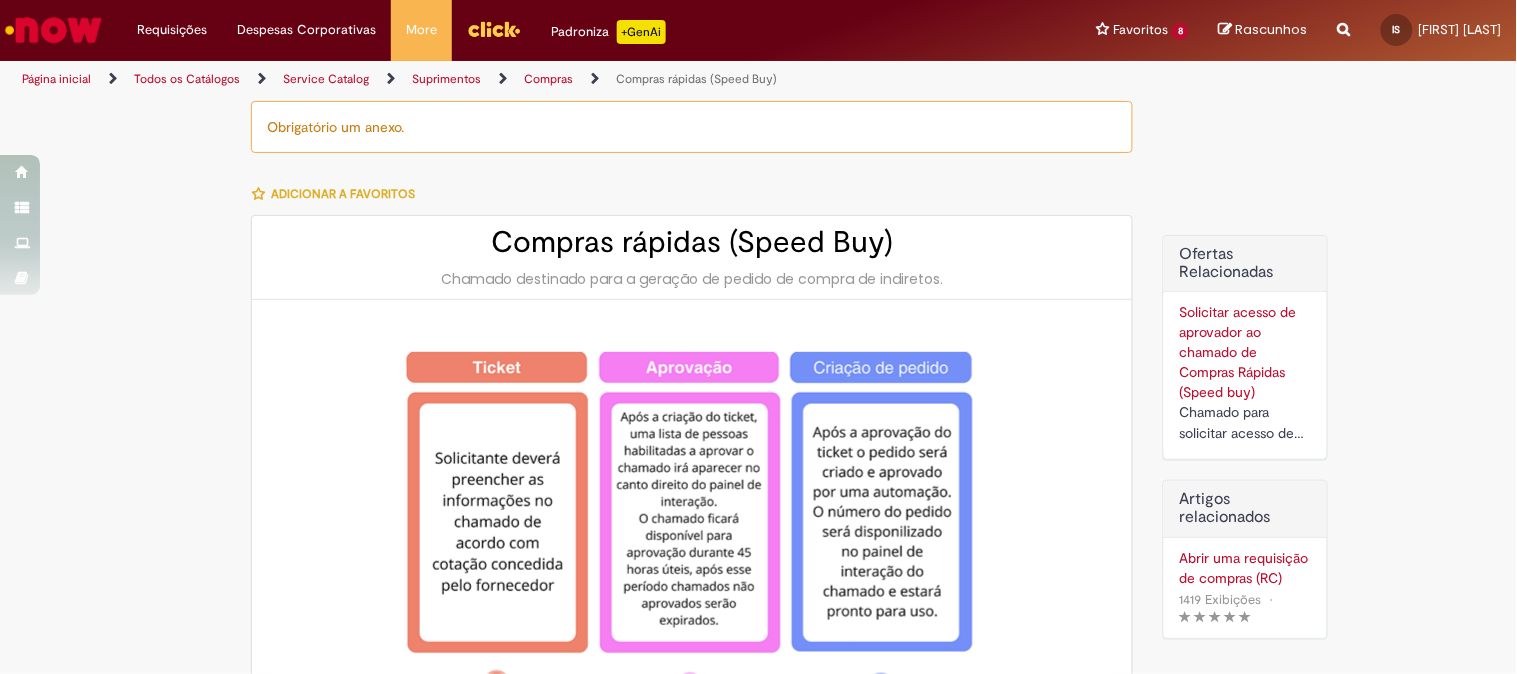click on "Requisições
Exibir Todas as Solicitações
Requisições
Exibir Todas as Solicitações
Despesas Corporativas
Minhas Despesas
Solicitar Adiantamento de Viagem
Solicitar Reembolso
Despesas Corporativas
Minhas Despesas
Solicitar Adiantamento de Viagem
Solicitar Reembolso
More
Minhas Pastas
Gestão de acessos
Solicitar Compra
Colabora
More
Minhas Pastas
Gestão de acessos
Solicitar Compra
Colabora
Padroniza  +GenAi
Favoritos   8
Exibir todos os Favoritos
Soluções e Acessos TI" at bounding box center (812, 30) 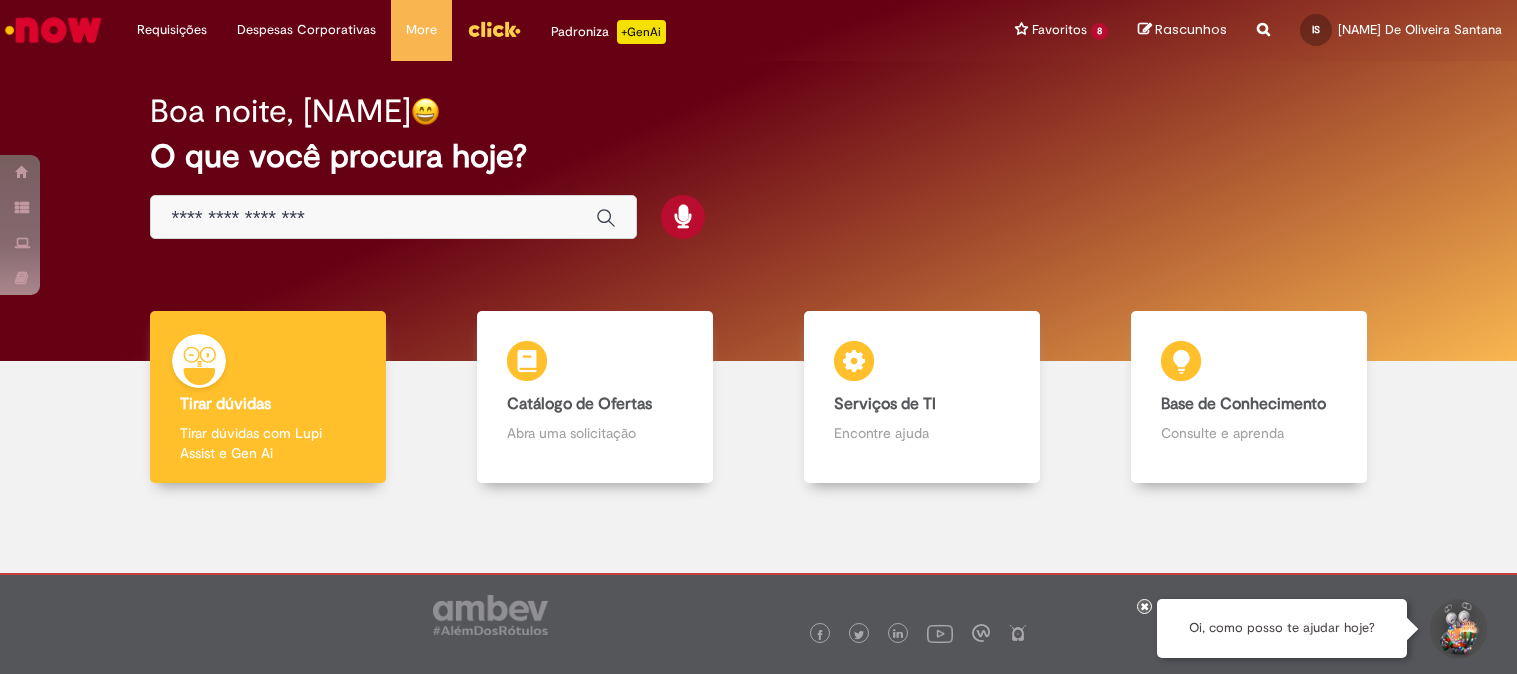 scroll, scrollTop: 0, scrollLeft: 0, axis: both 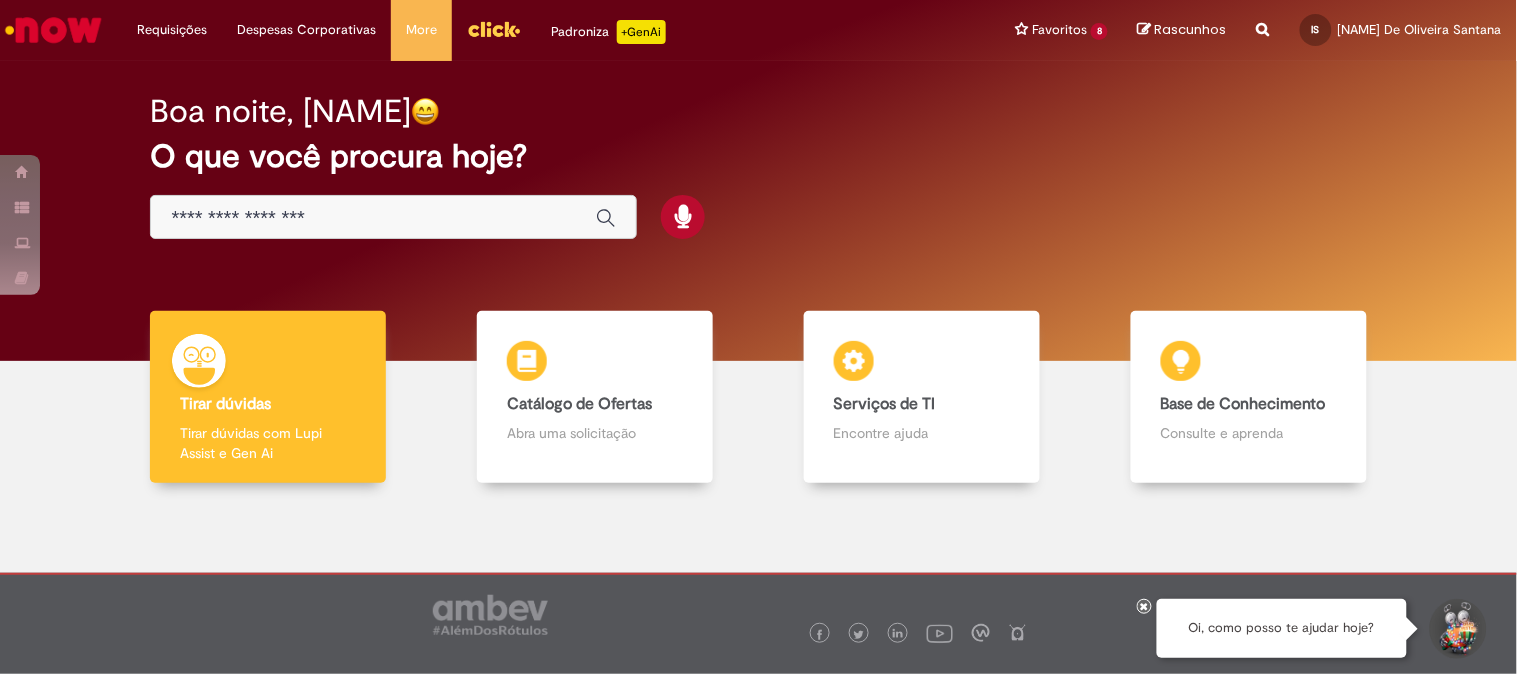 click at bounding box center [1145, 606] 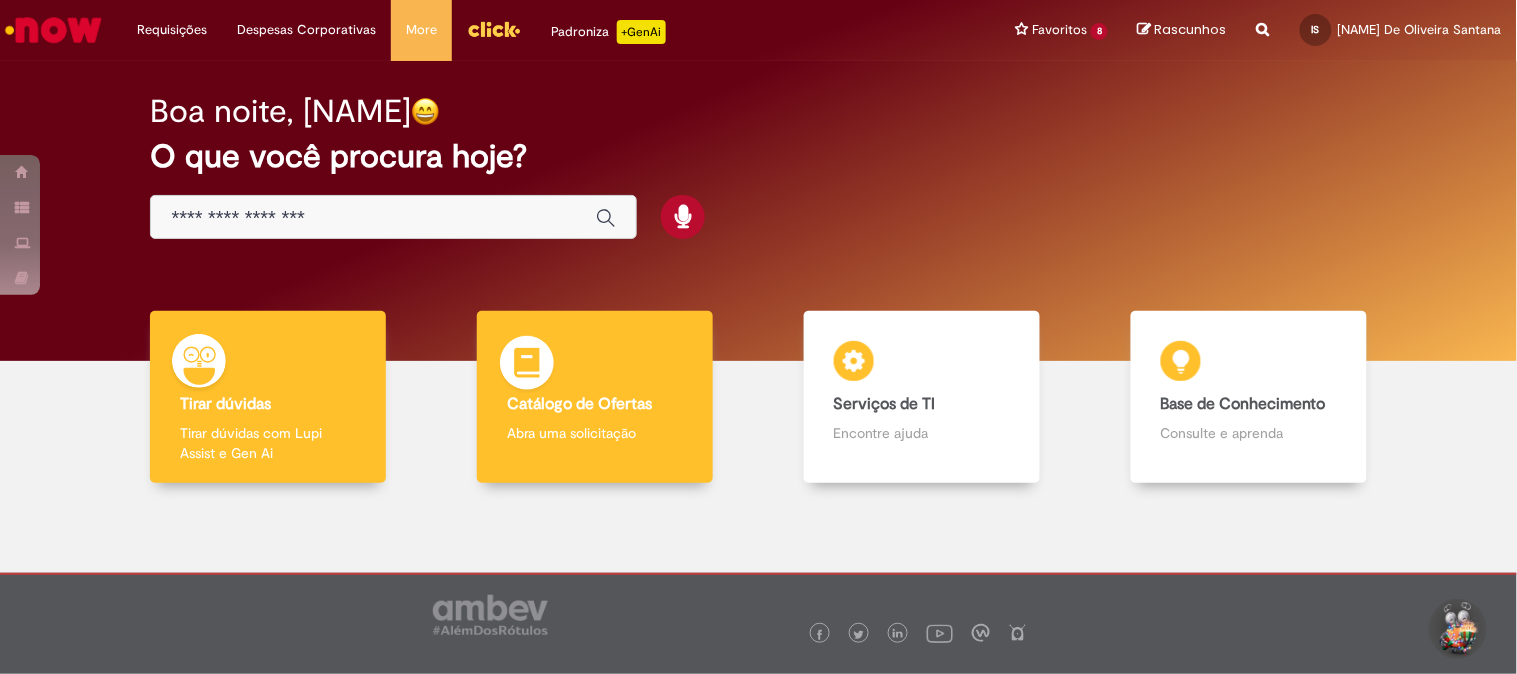 click on "Catálogo de Ofertas" at bounding box center (579, 404) 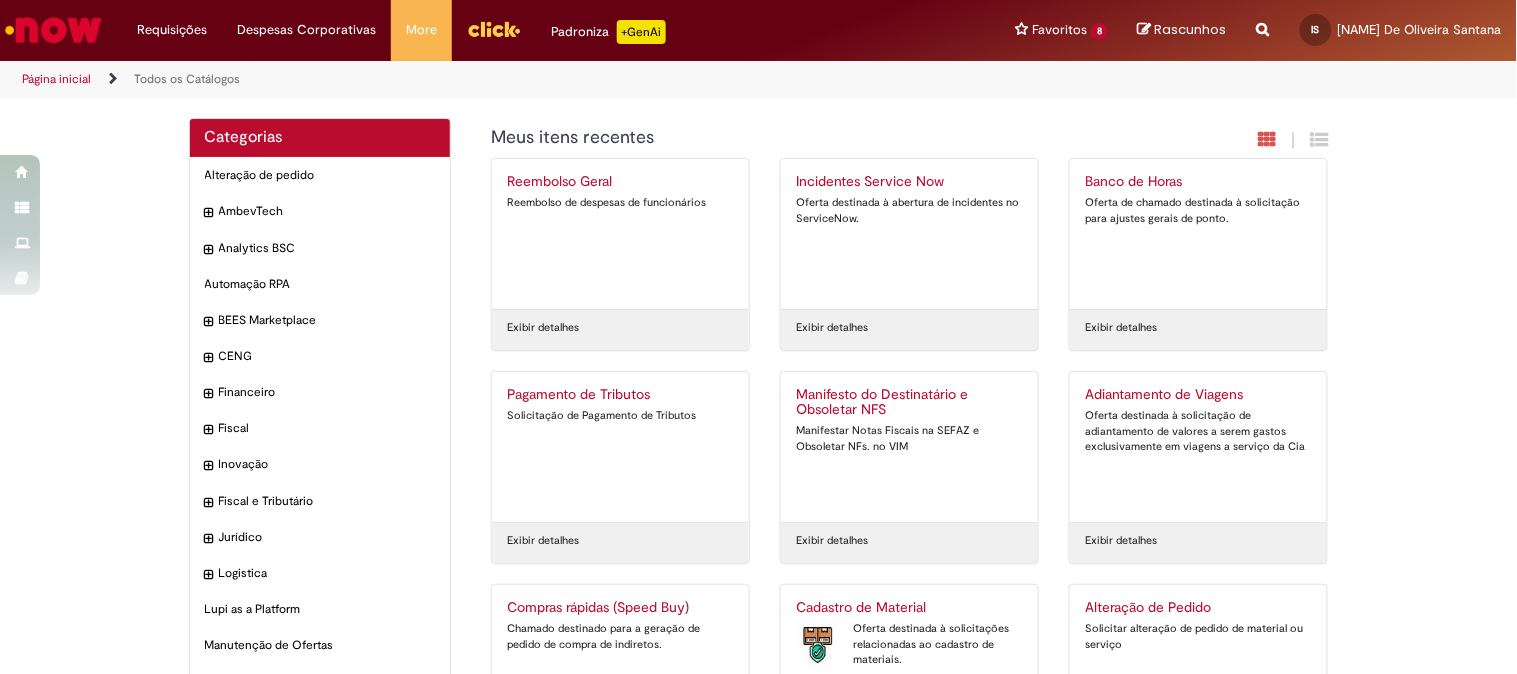 click on "Reportar problema
Artigos
Não encontrou base de conhecimento
Catálogo
Não foram encontradas ofertas
Comunidade
Nenhum resultado encontrado na comunidade" at bounding box center [1263, 30] 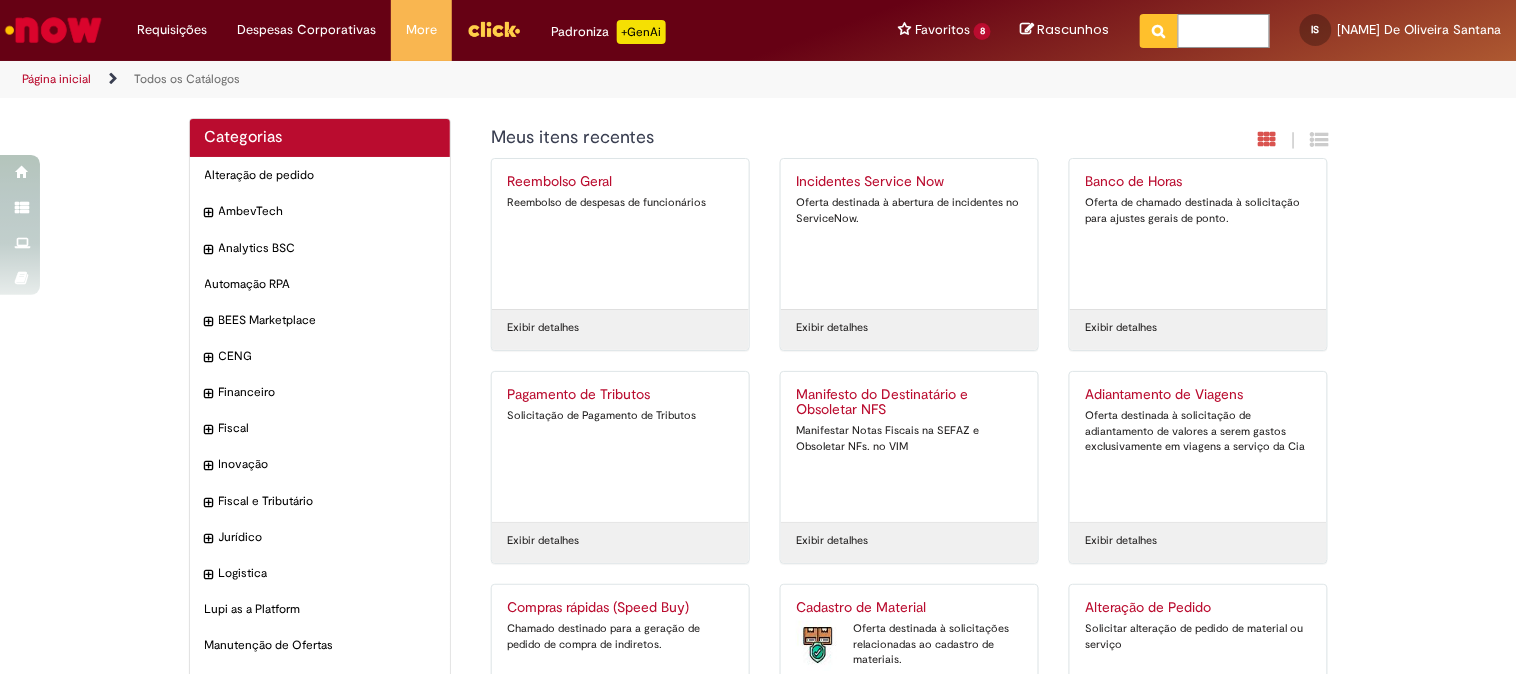 click at bounding box center [1224, 31] 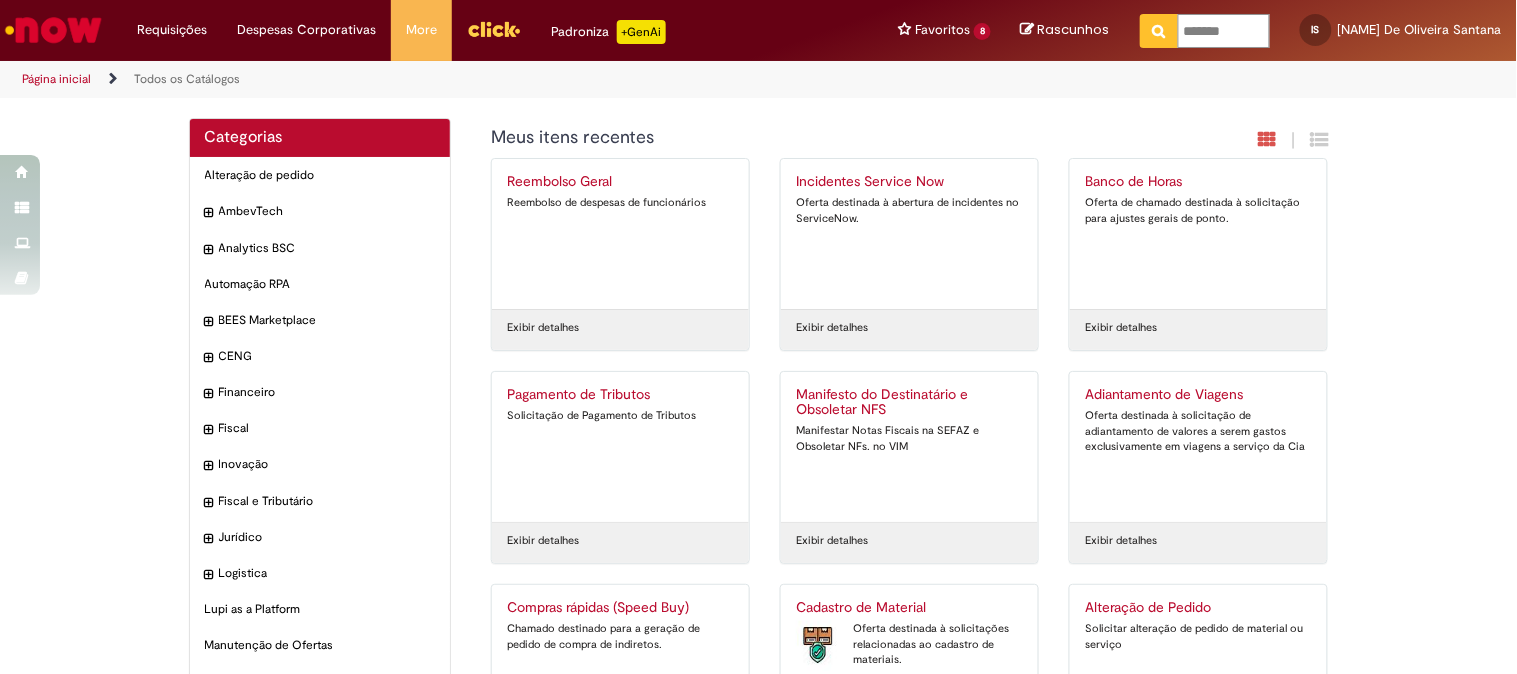 type on "********" 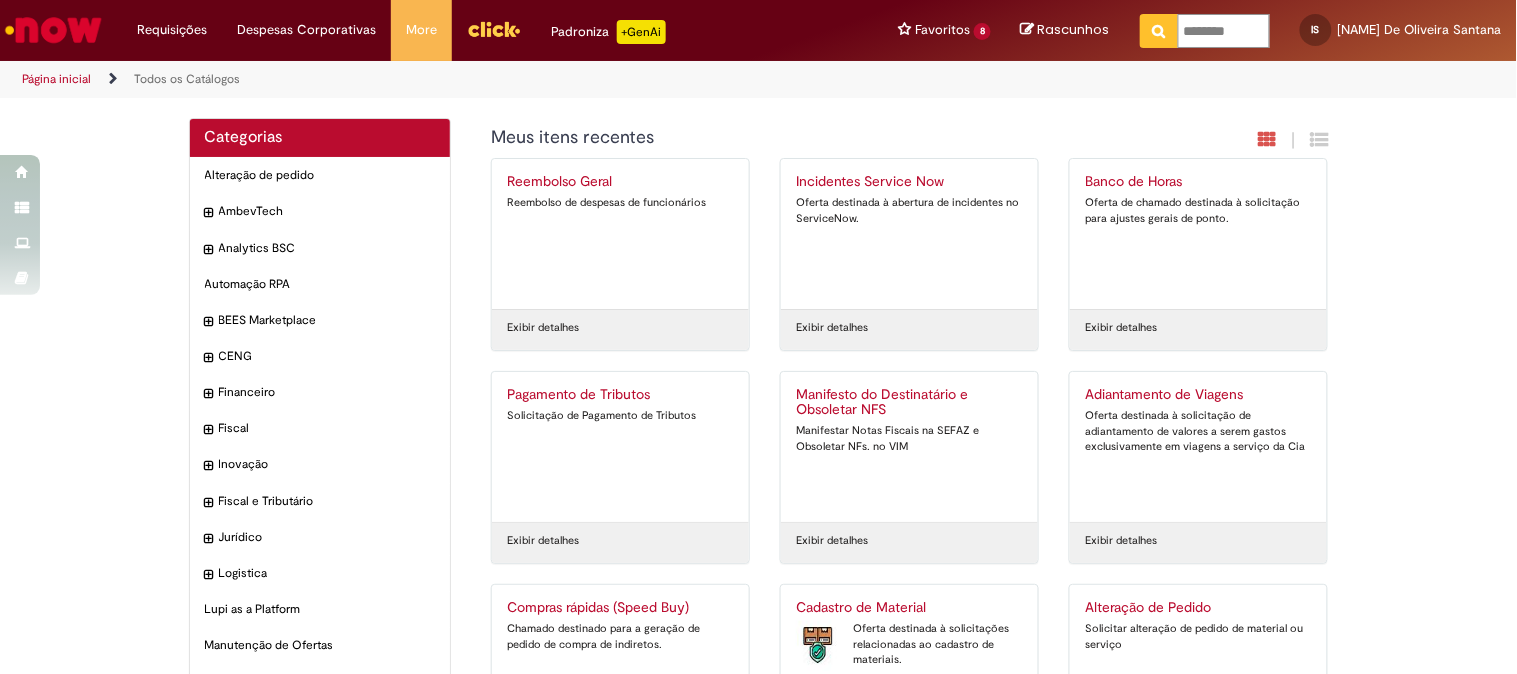 click at bounding box center (1159, 31) 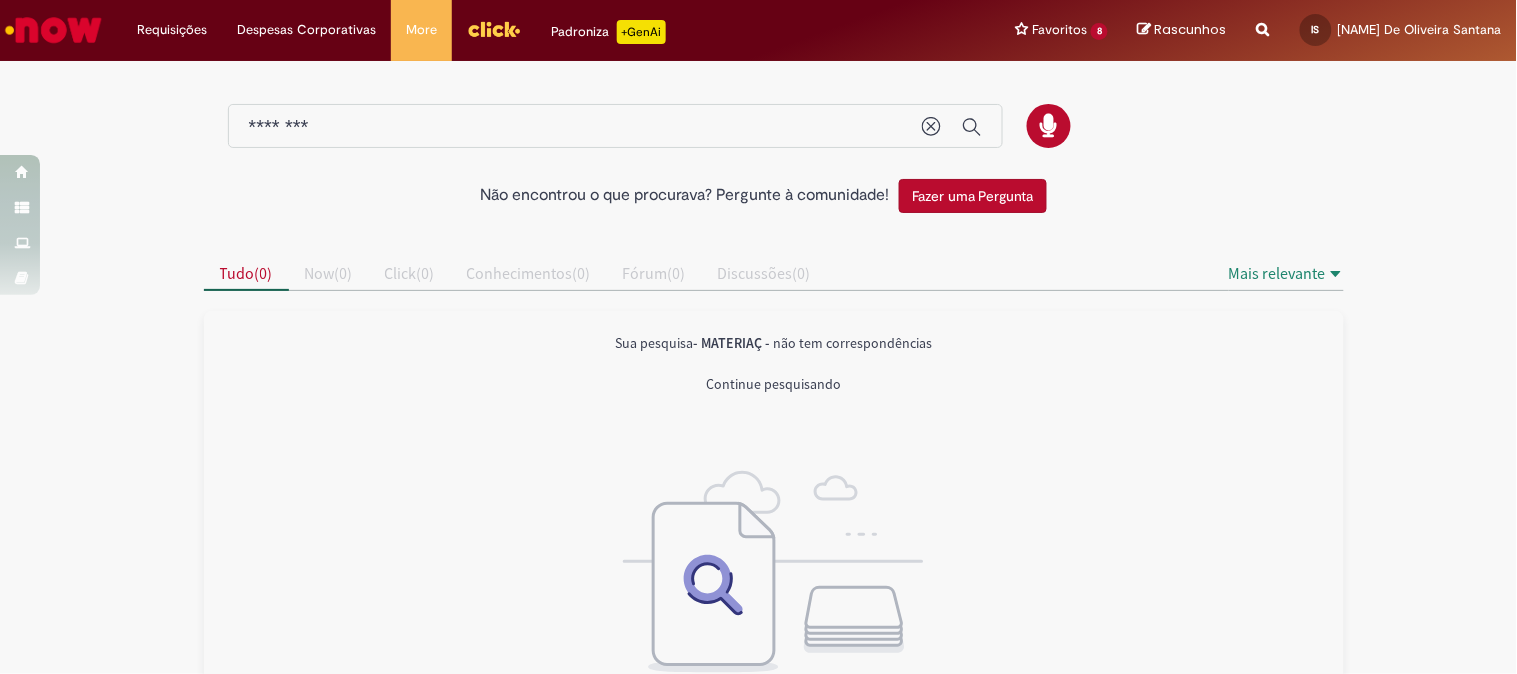 click on "********" at bounding box center (575, 127) 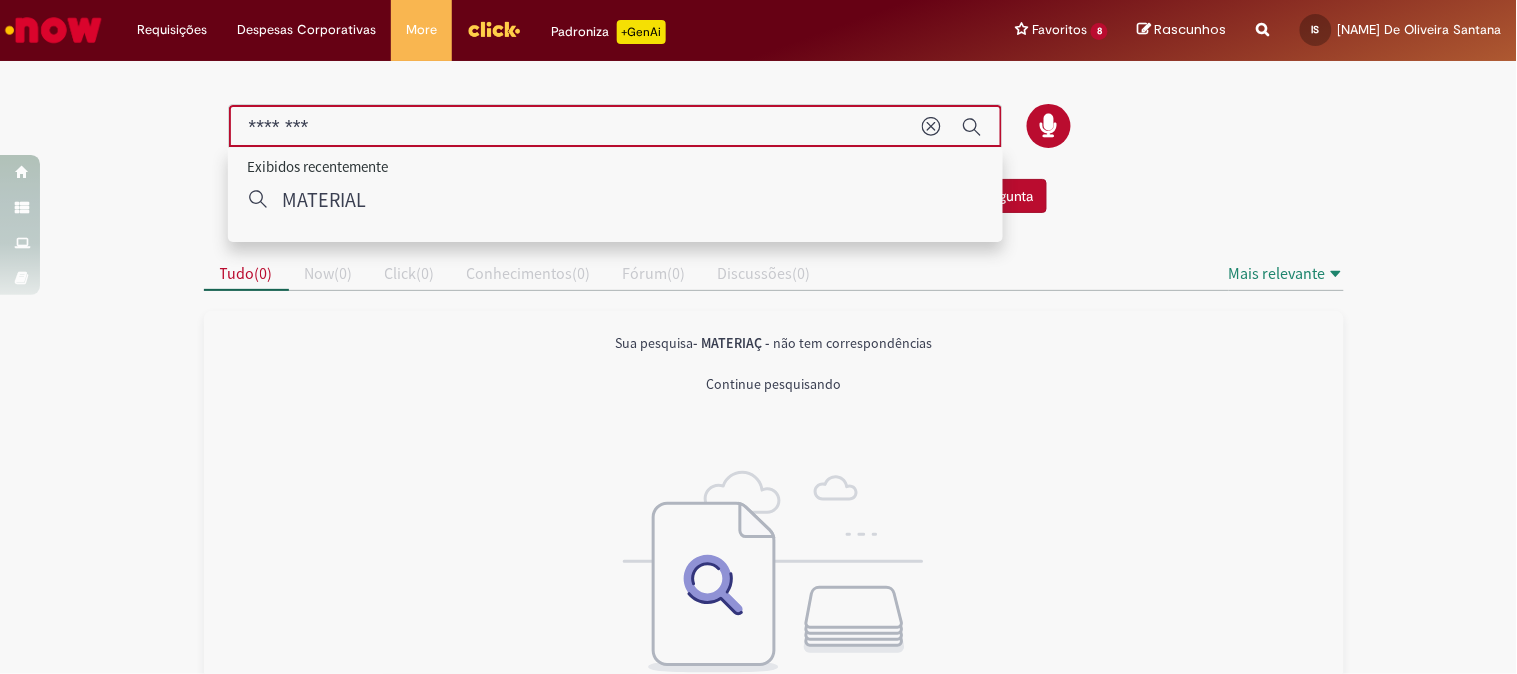 type on "********" 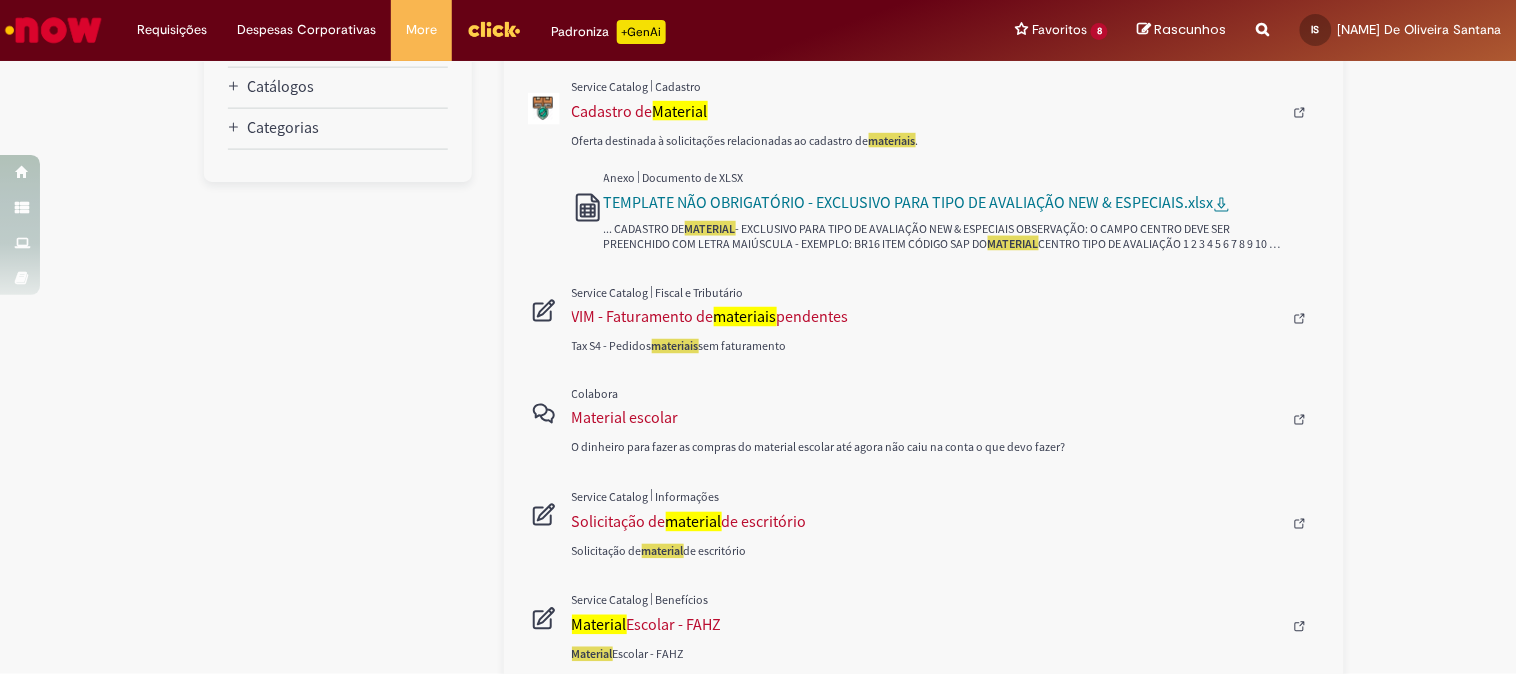 scroll, scrollTop: 615, scrollLeft: 0, axis: vertical 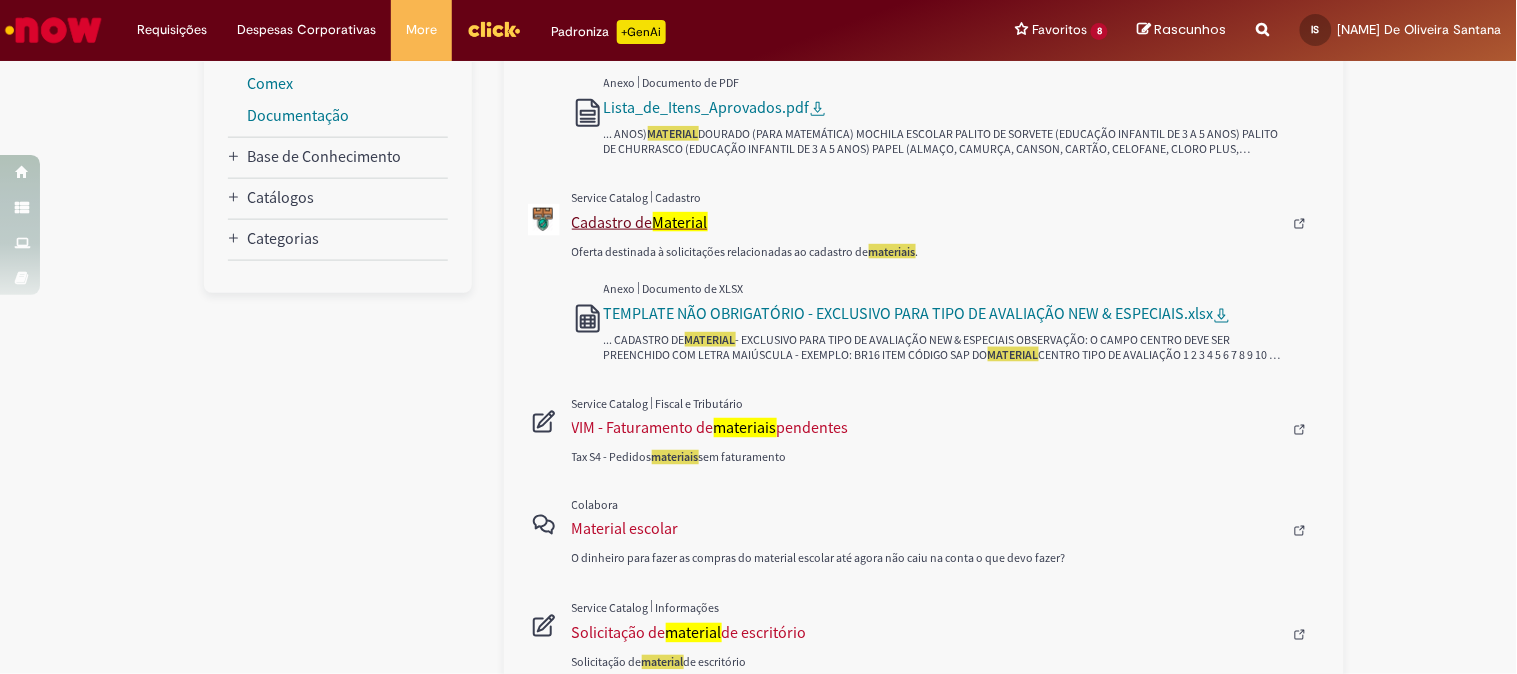 click on "Material" at bounding box center (680, 222) 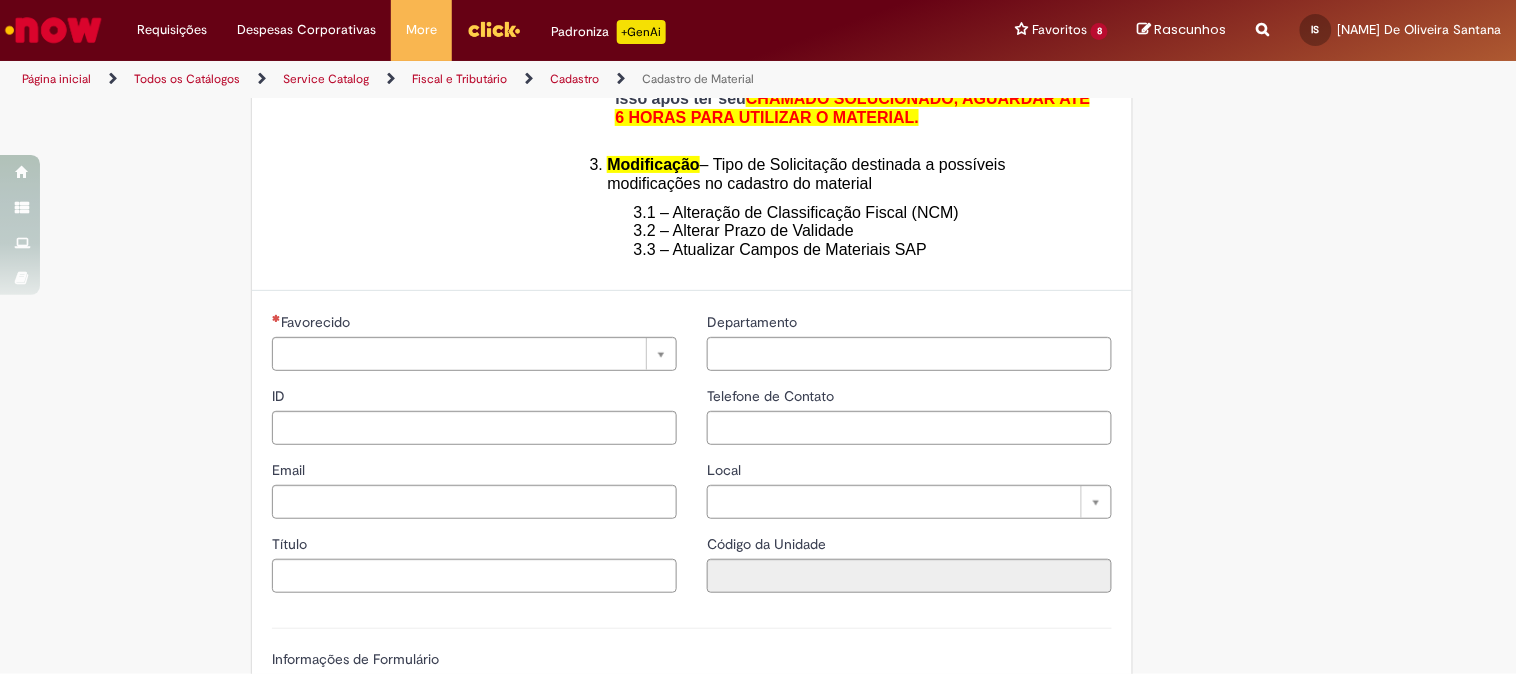 scroll, scrollTop: 0, scrollLeft: 0, axis: both 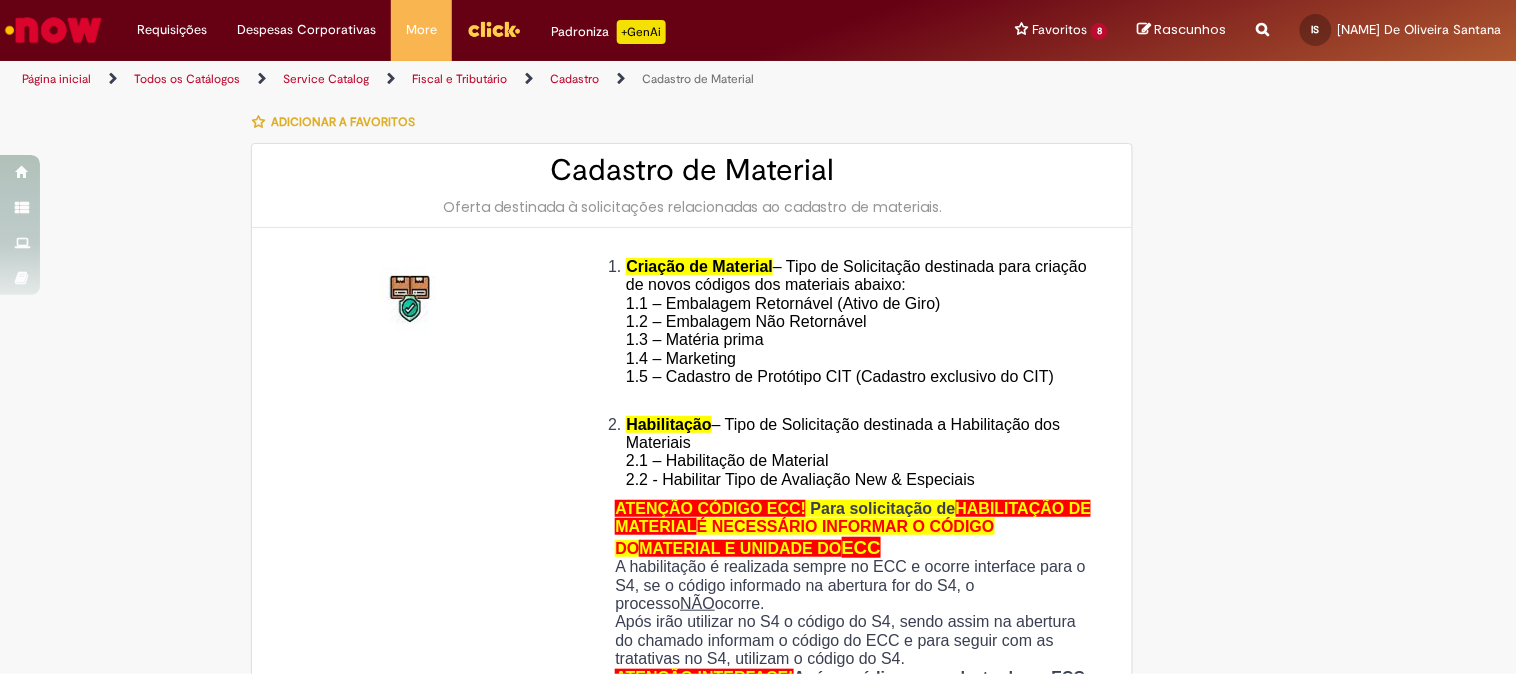 type on "********" 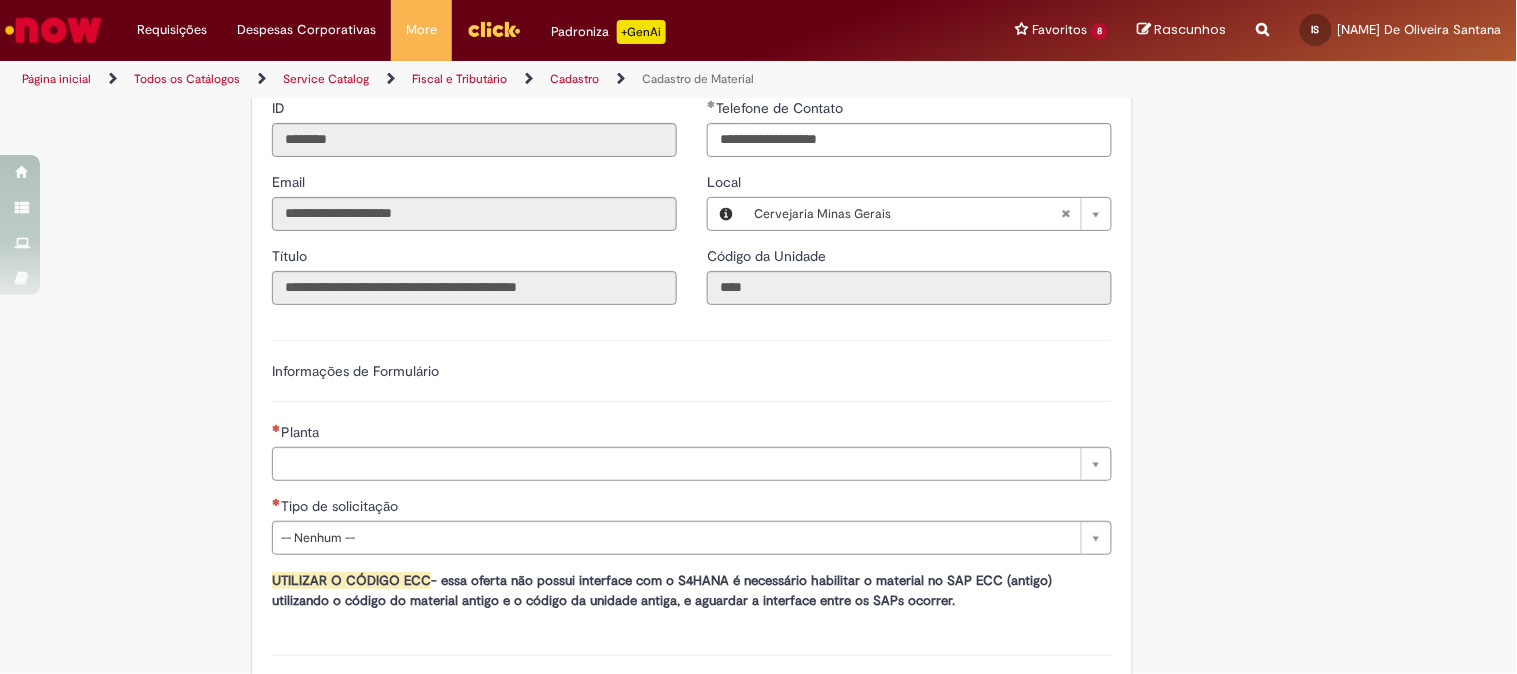 scroll, scrollTop: 1125, scrollLeft: 0, axis: vertical 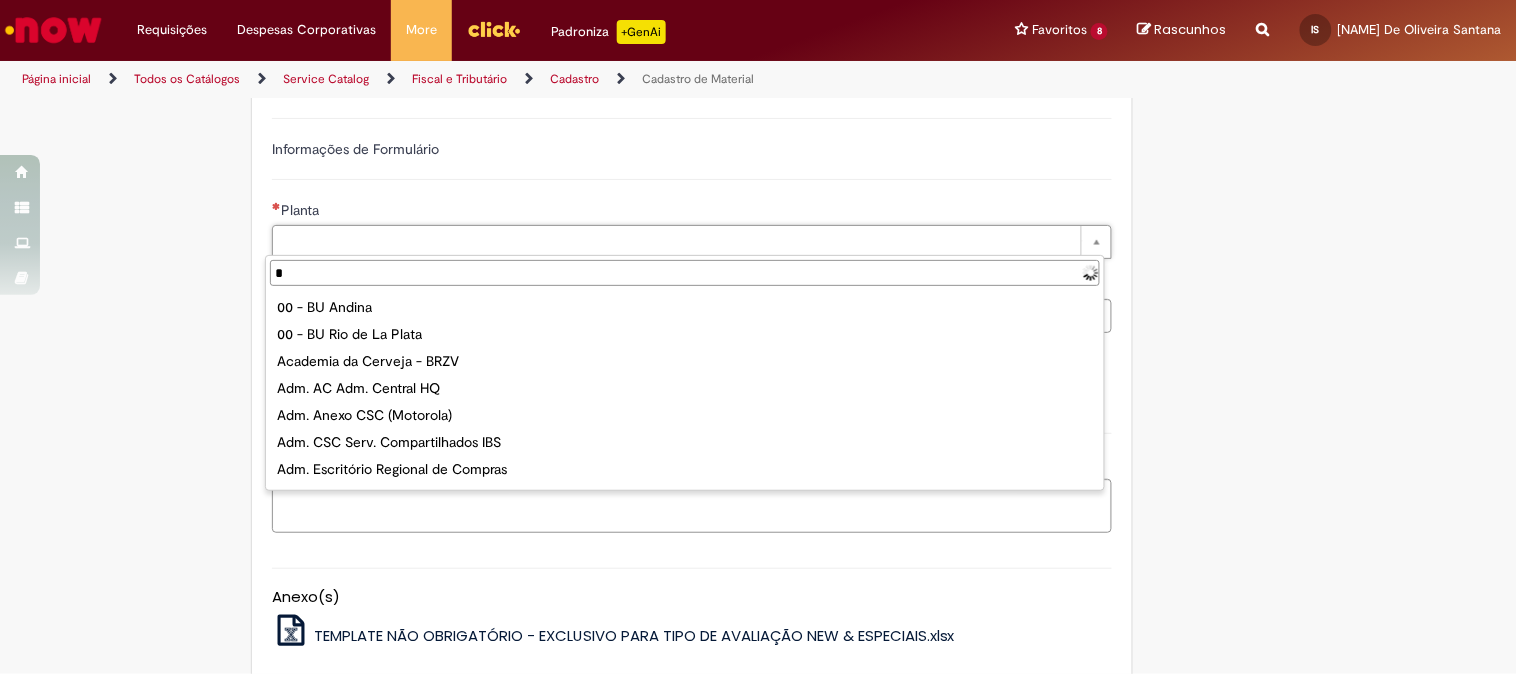 type on "**" 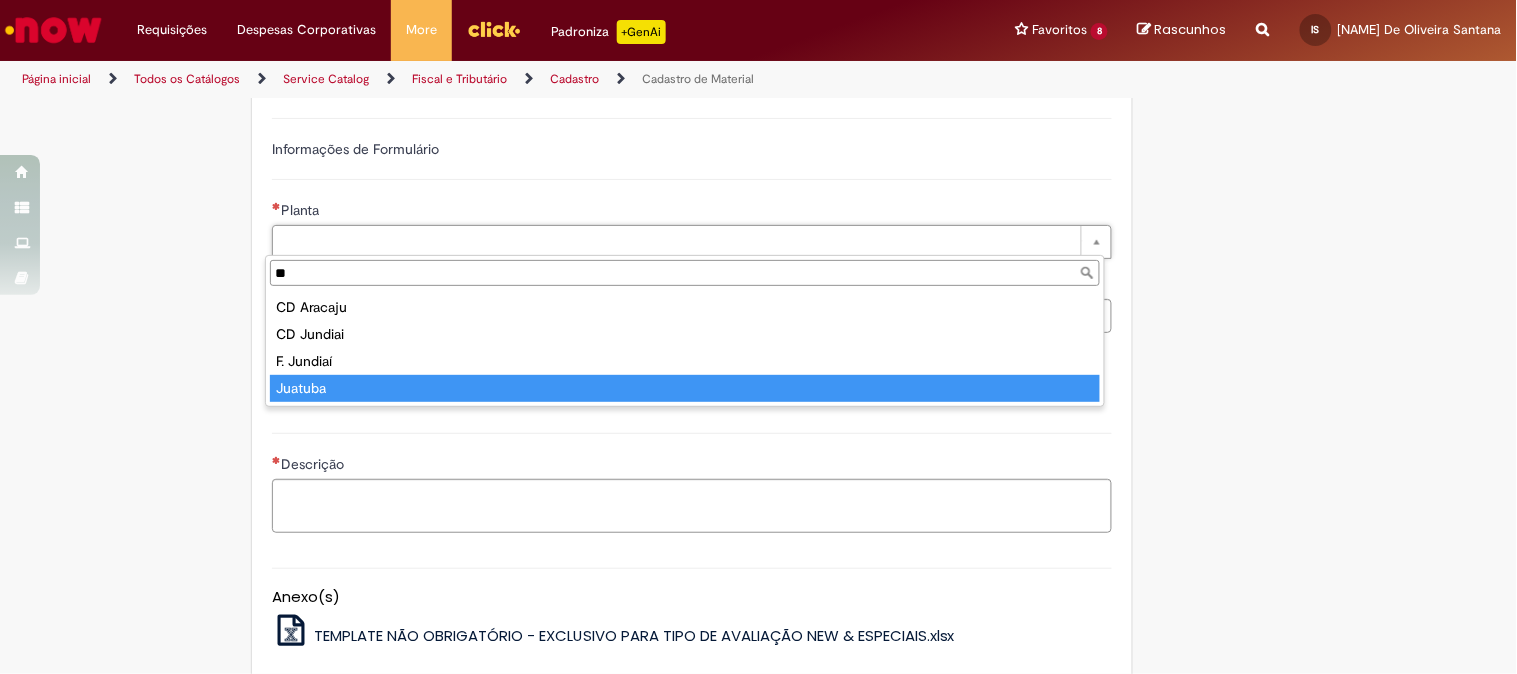 type on "*******" 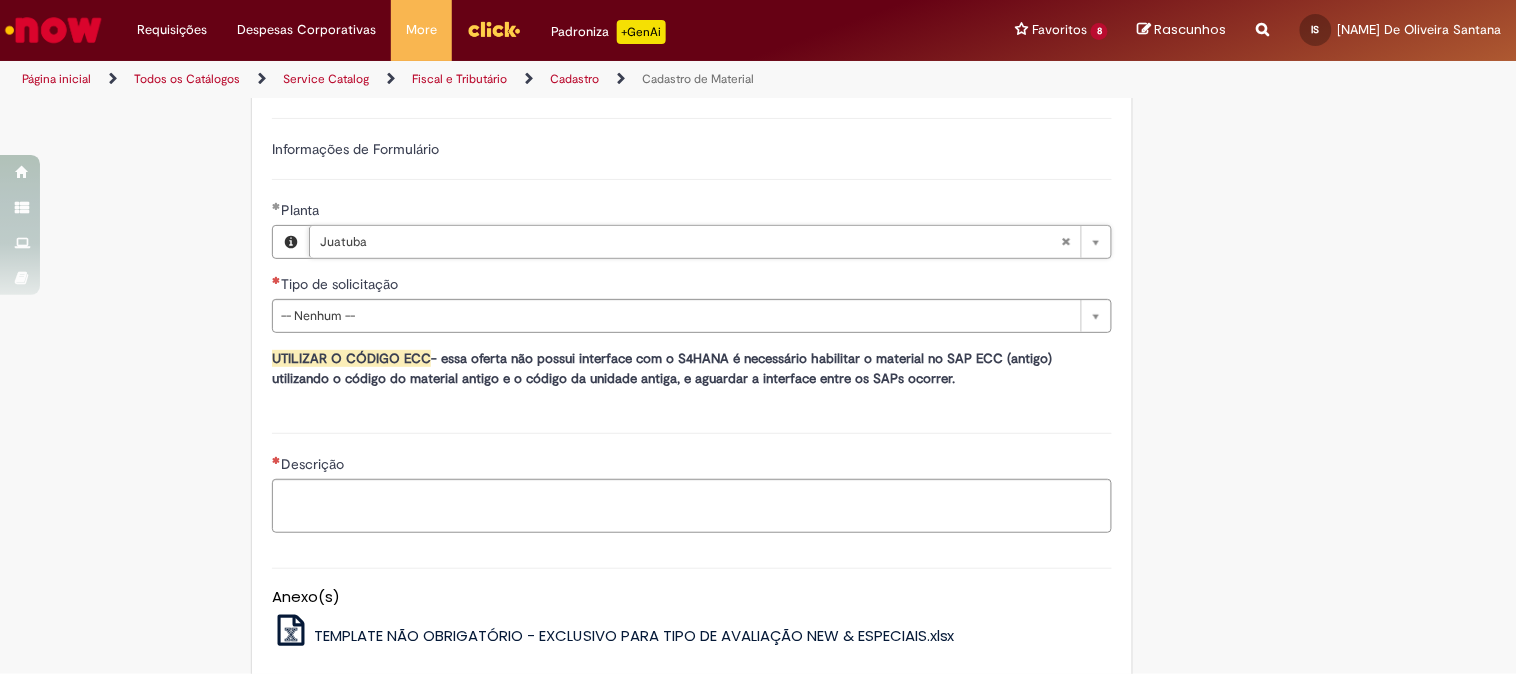 click on "Tipo de solicitação" at bounding box center (692, 286) 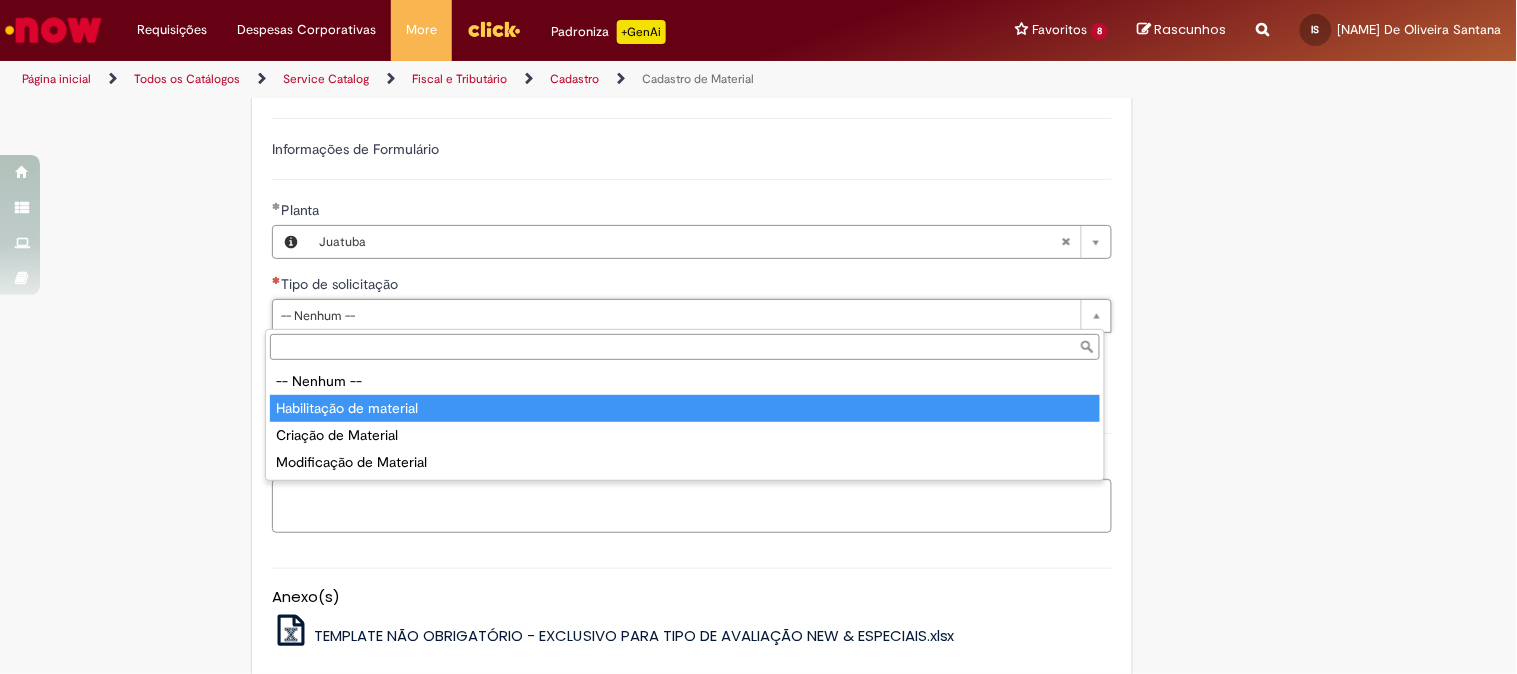 type on "**********" 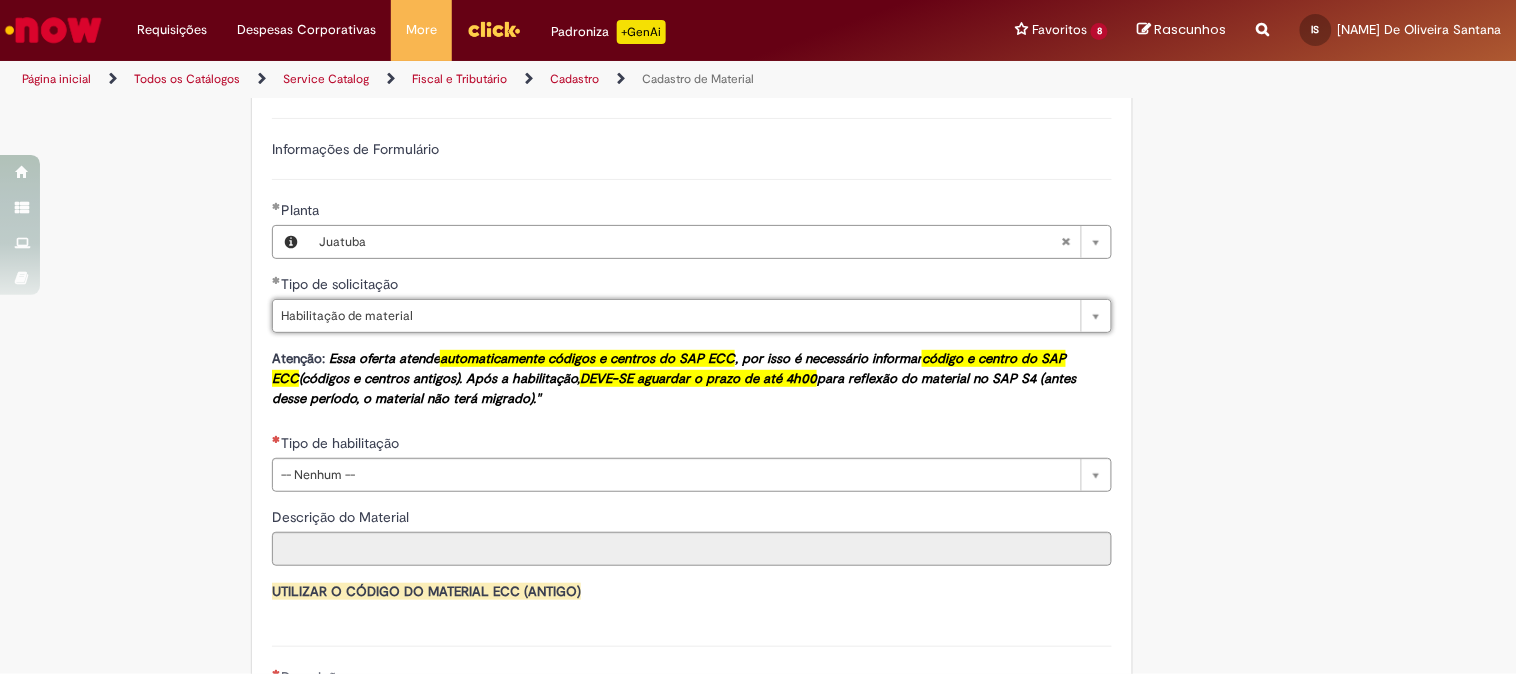 scroll, scrollTop: 1236, scrollLeft: 0, axis: vertical 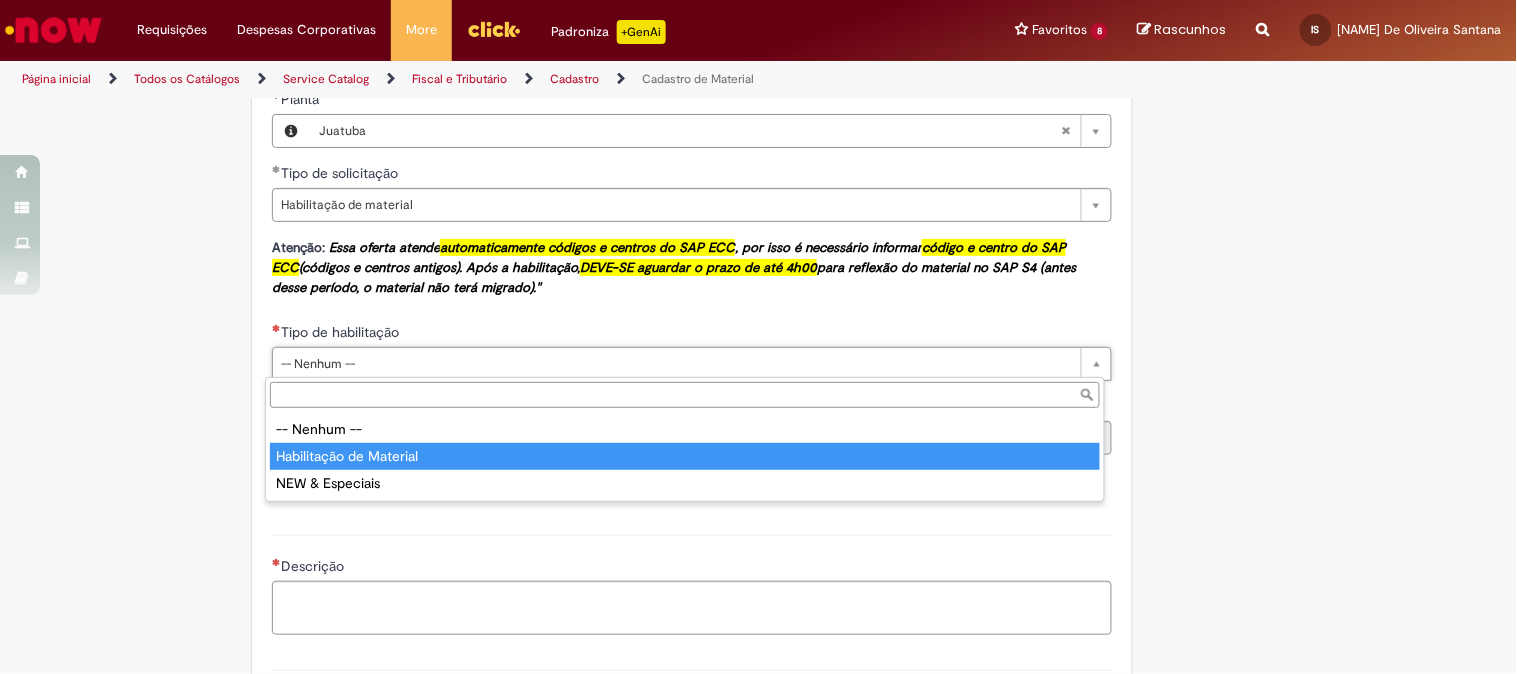 type on "**********" 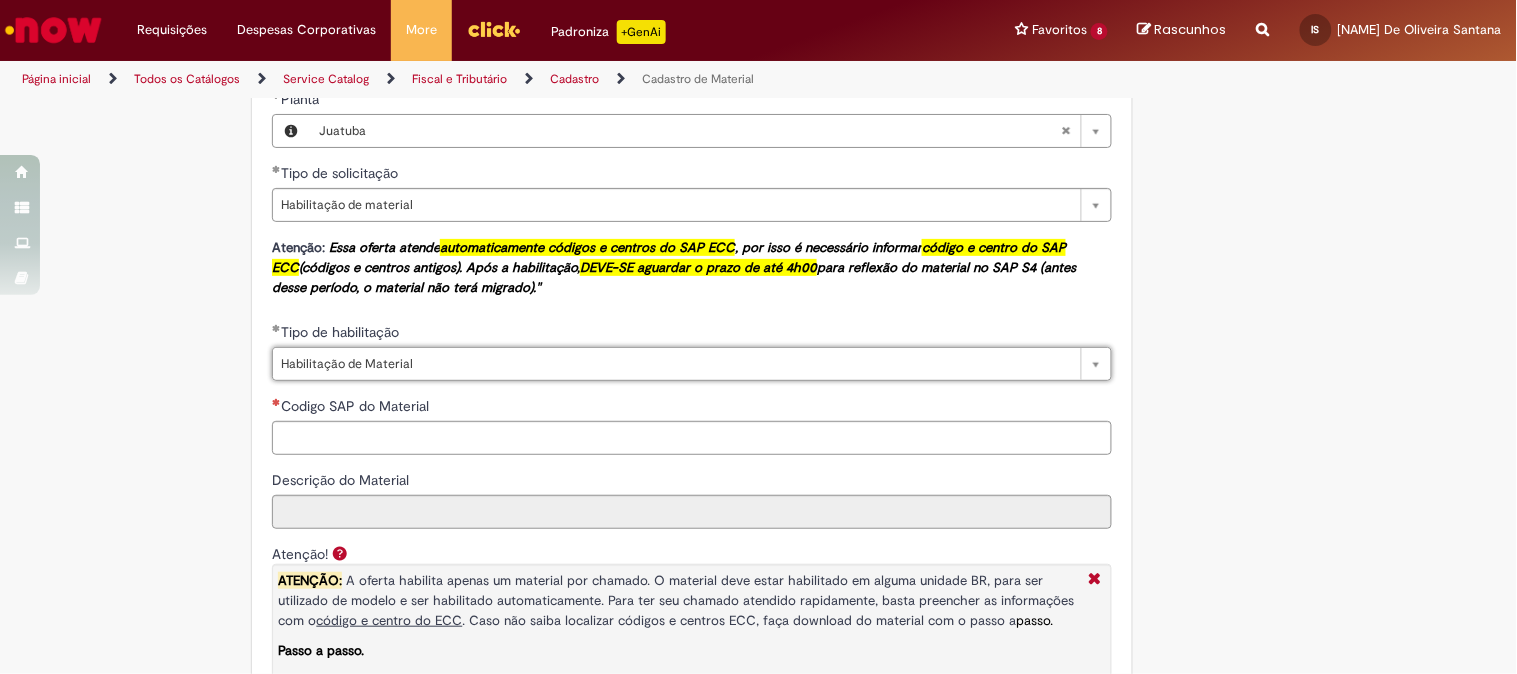 scroll, scrollTop: 1347, scrollLeft: 0, axis: vertical 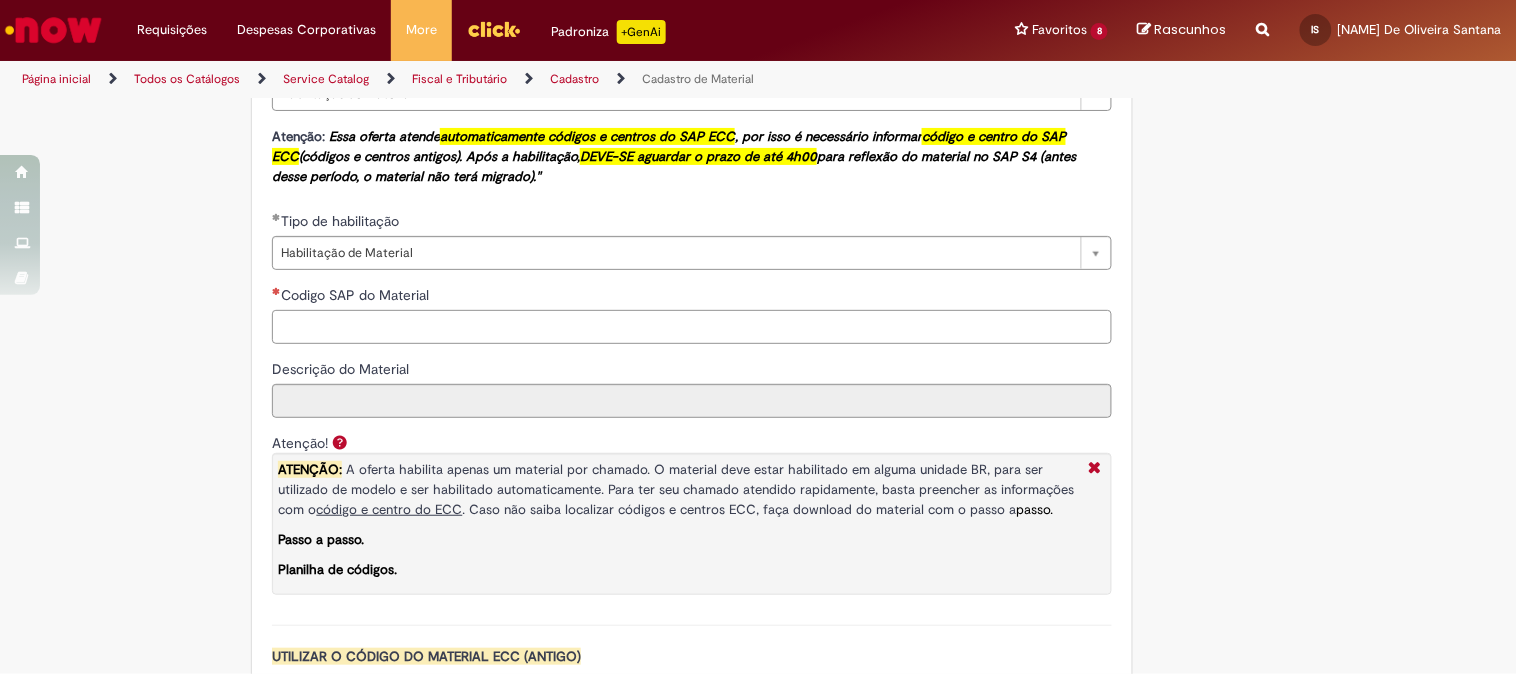 click on "Codigo SAP do Material" at bounding box center (692, 327) 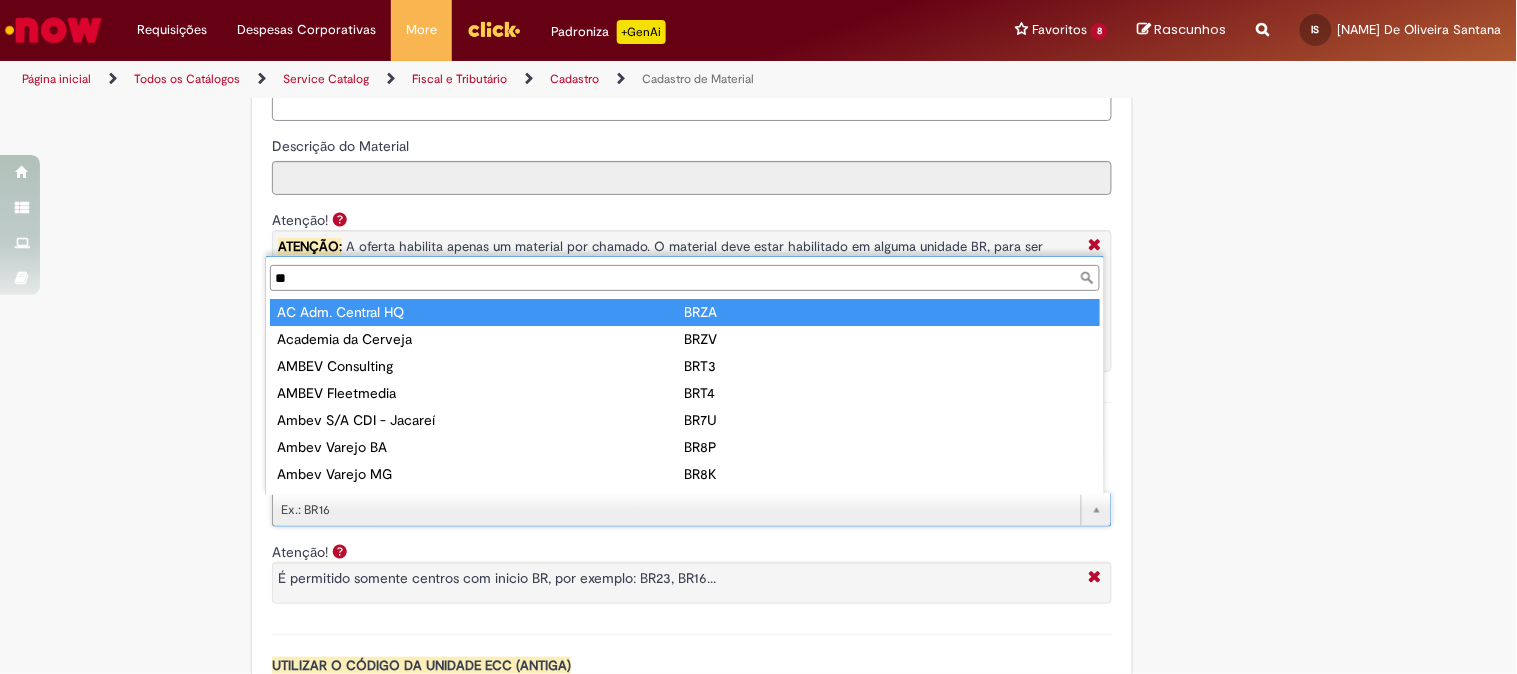 type on "*" 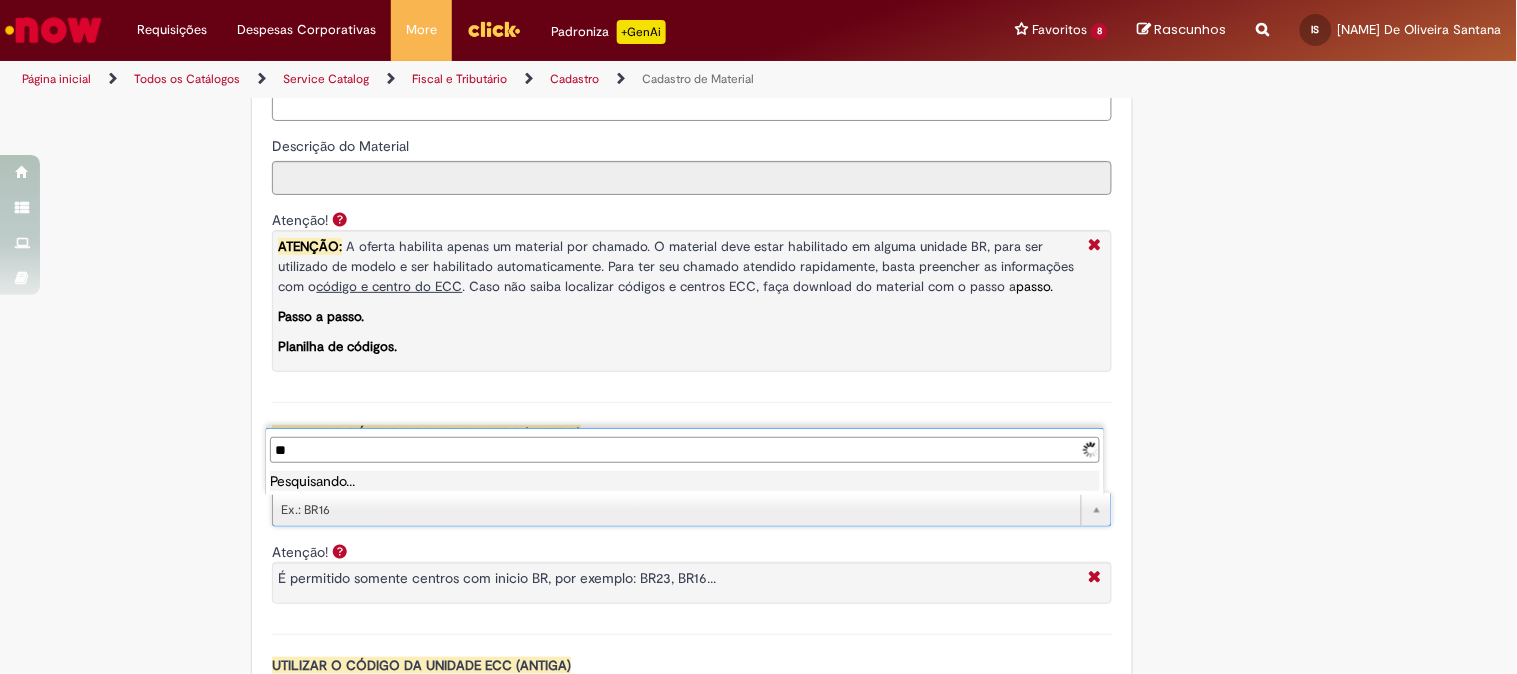 type on "*" 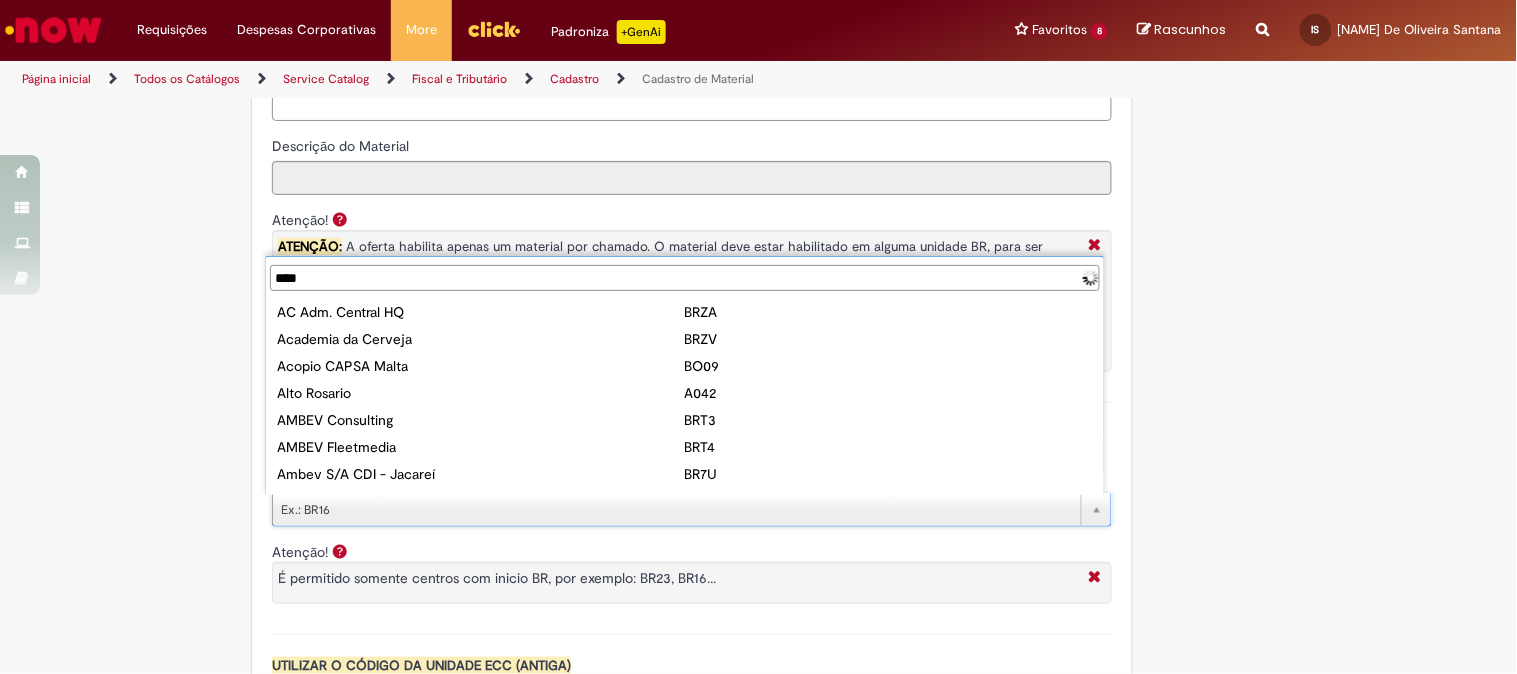 type on "*****" 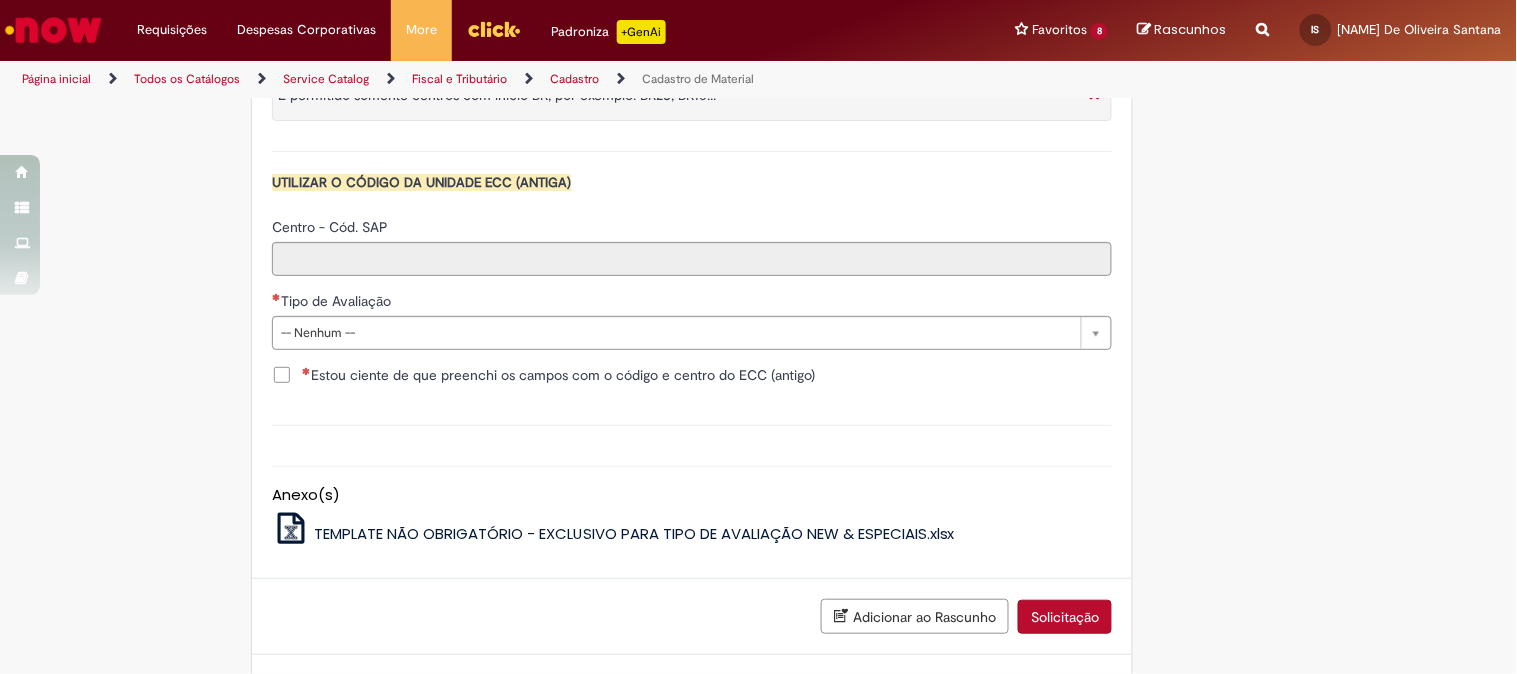 scroll, scrollTop: 2055, scrollLeft: 0, axis: vertical 